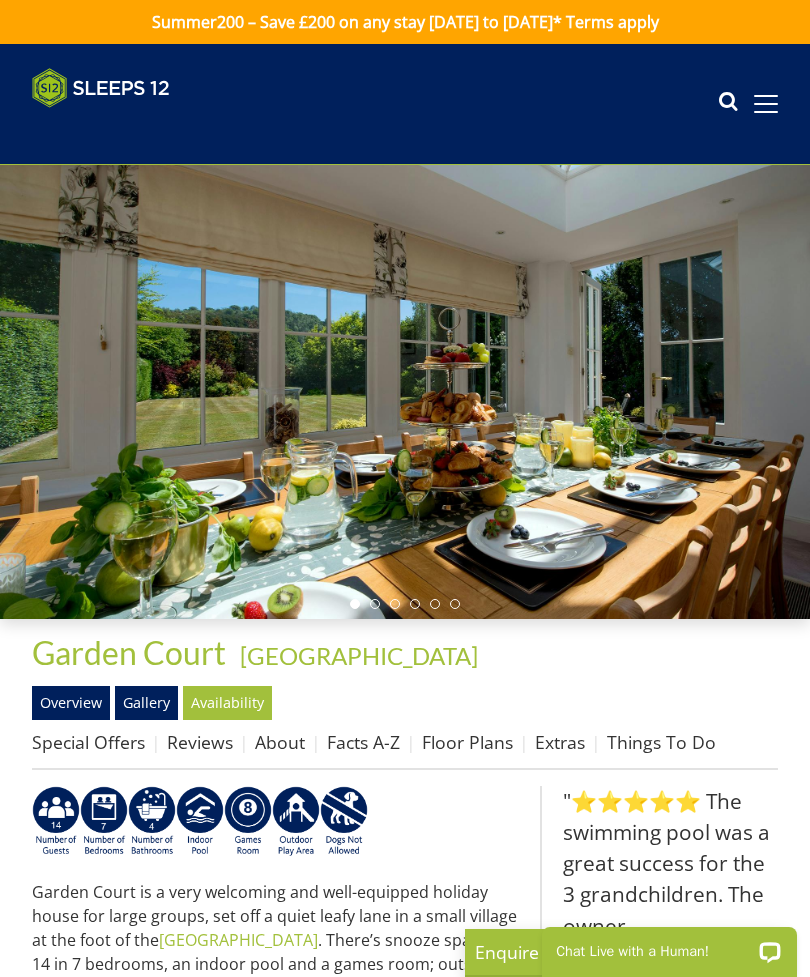 scroll, scrollTop: 0, scrollLeft: 0, axis: both 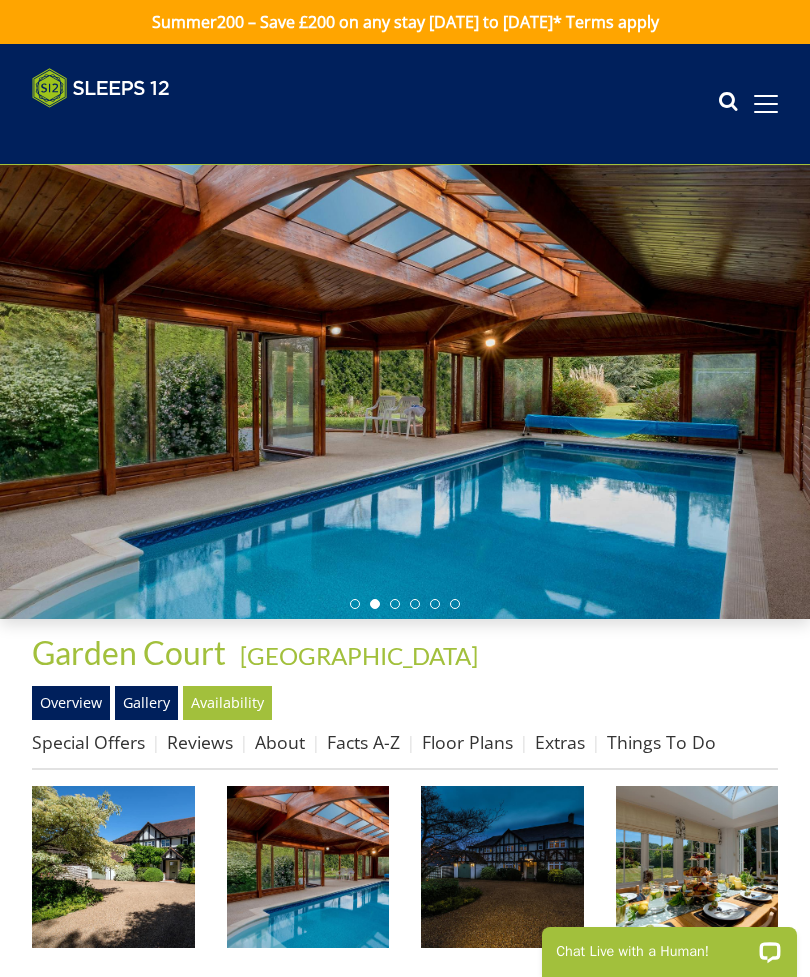 click on "Floor Plans" at bounding box center [467, 742] 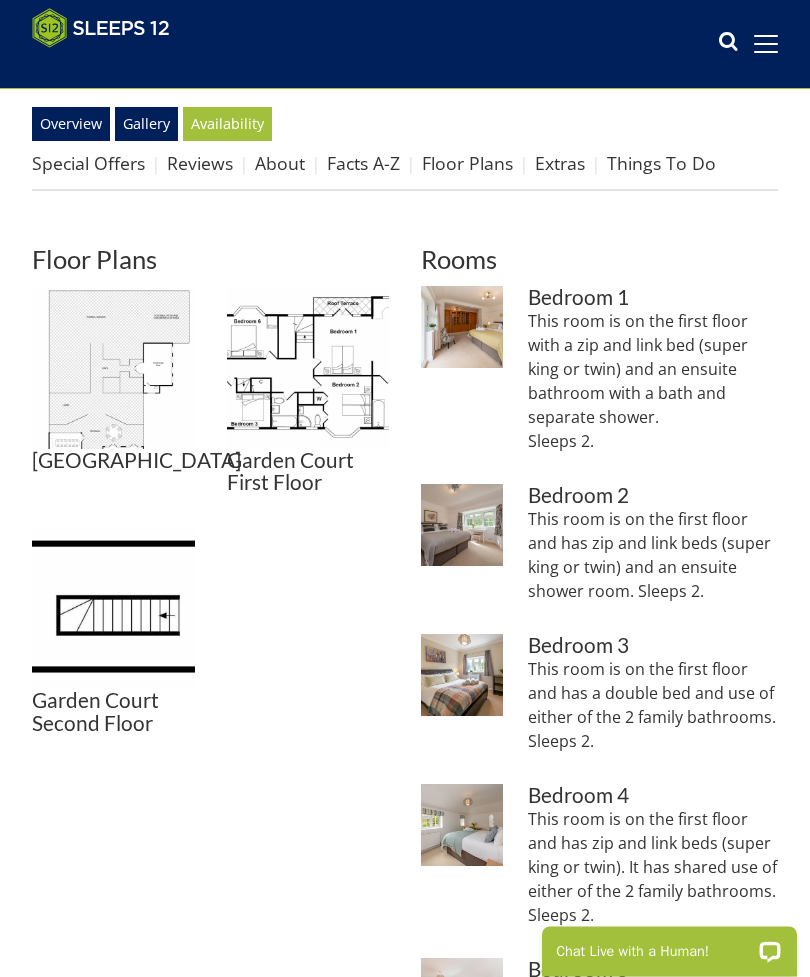 scroll, scrollTop: 547, scrollLeft: 0, axis: vertical 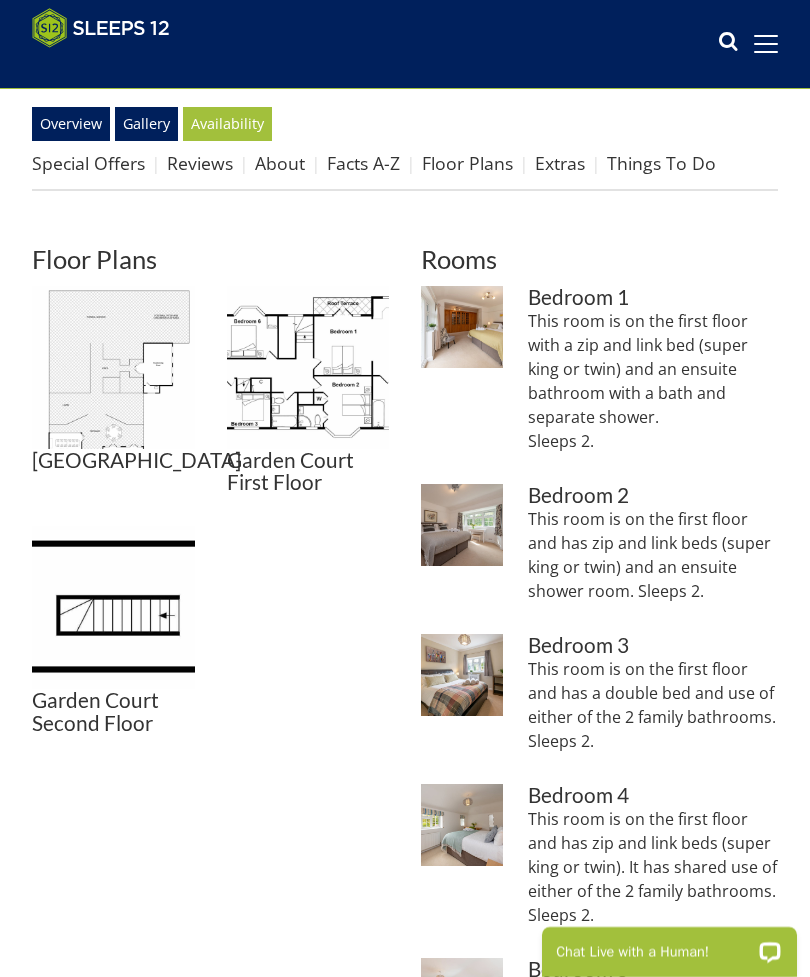 click at bounding box center (113, 367) 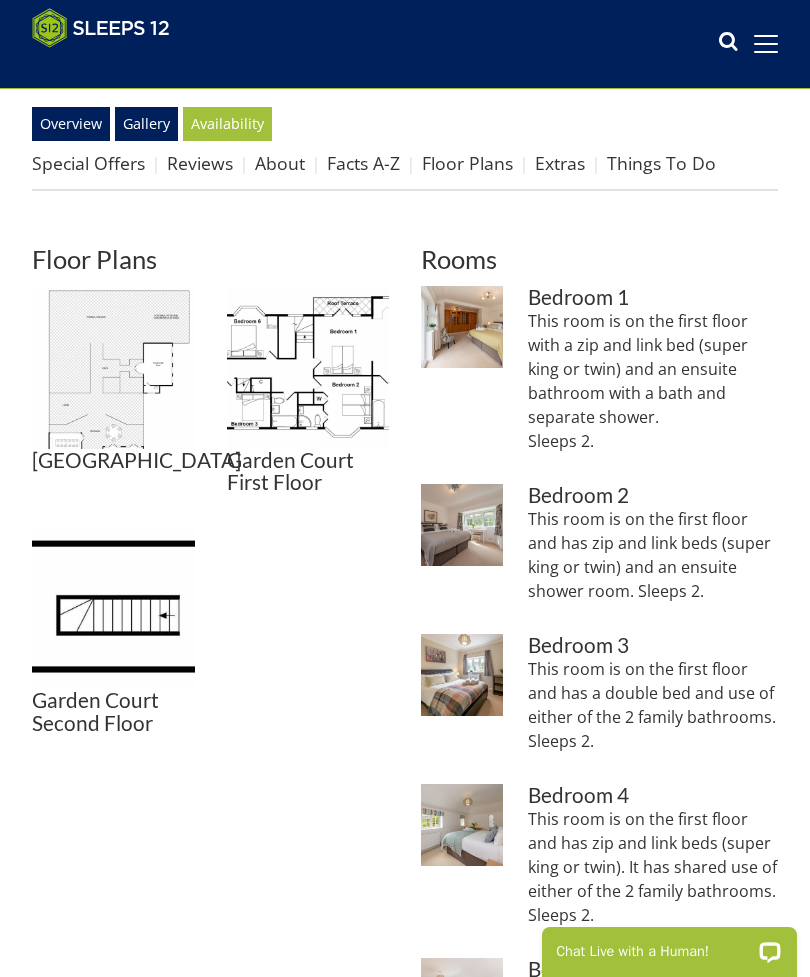 click at bounding box center (308, 367) 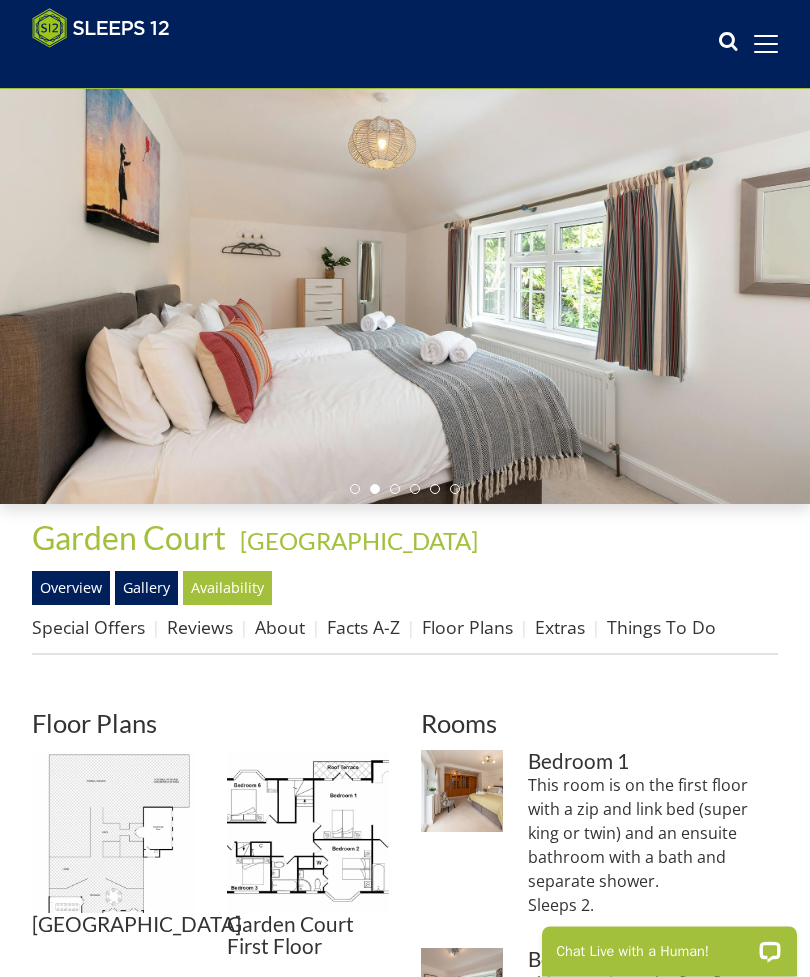 scroll, scrollTop: 0, scrollLeft: 0, axis: both 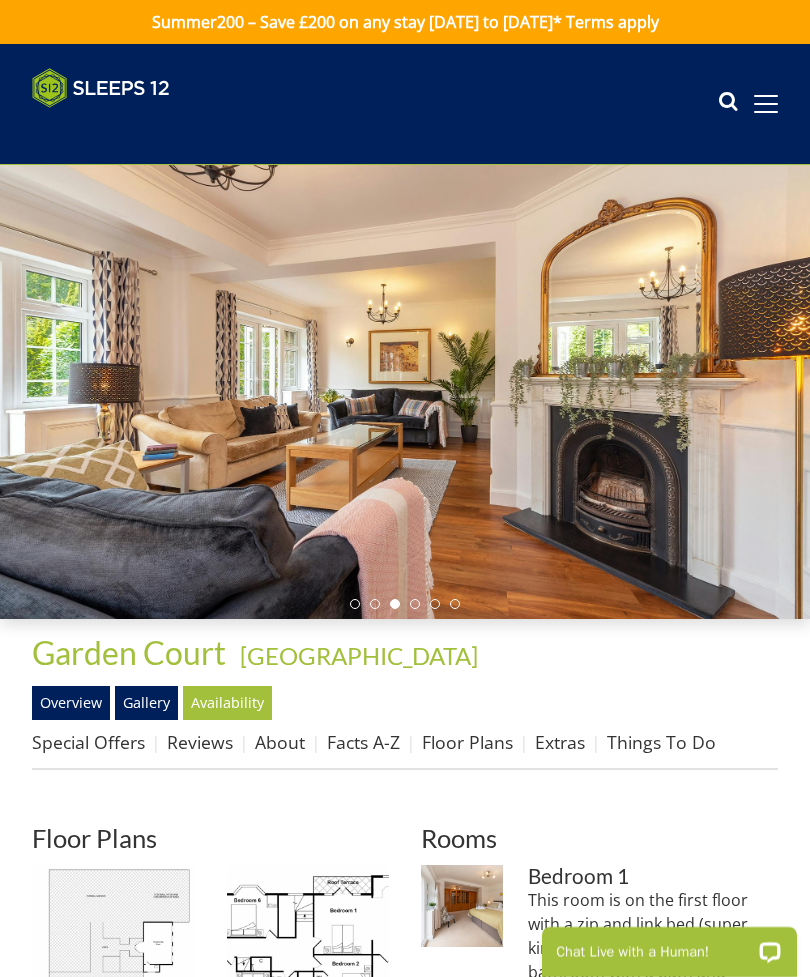 click on "Gallery" at bounding box center [146, 703] 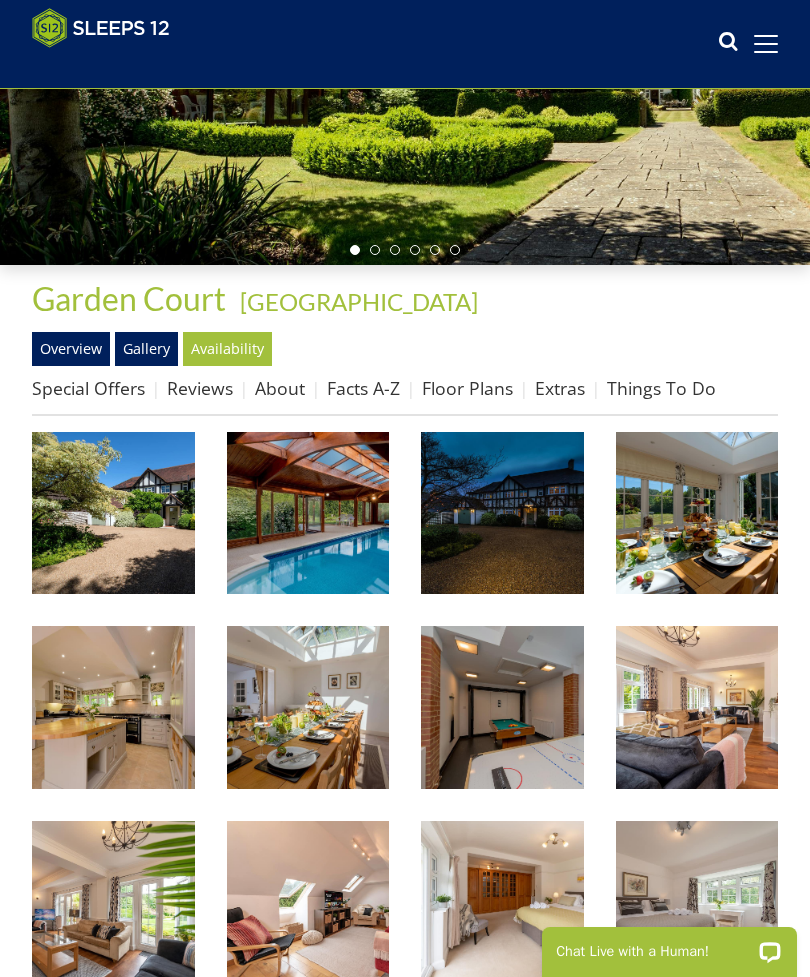 scroll, scrollTop: 0, scrollLeft: 0, axis: both 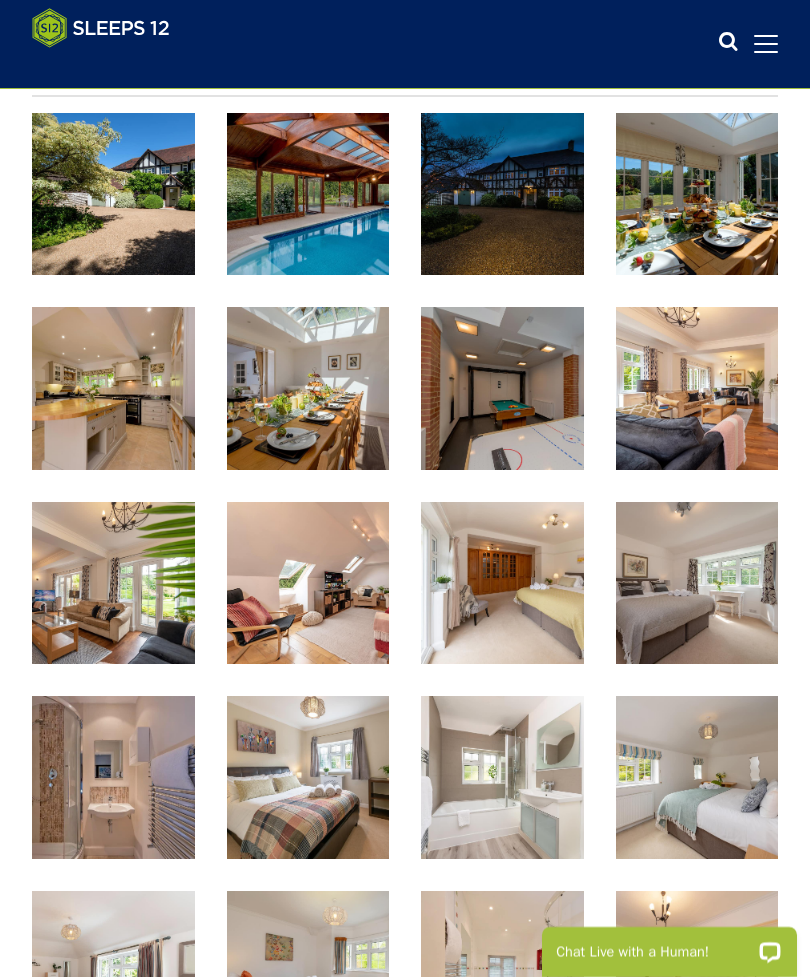 click at bounding box center [697, 388] 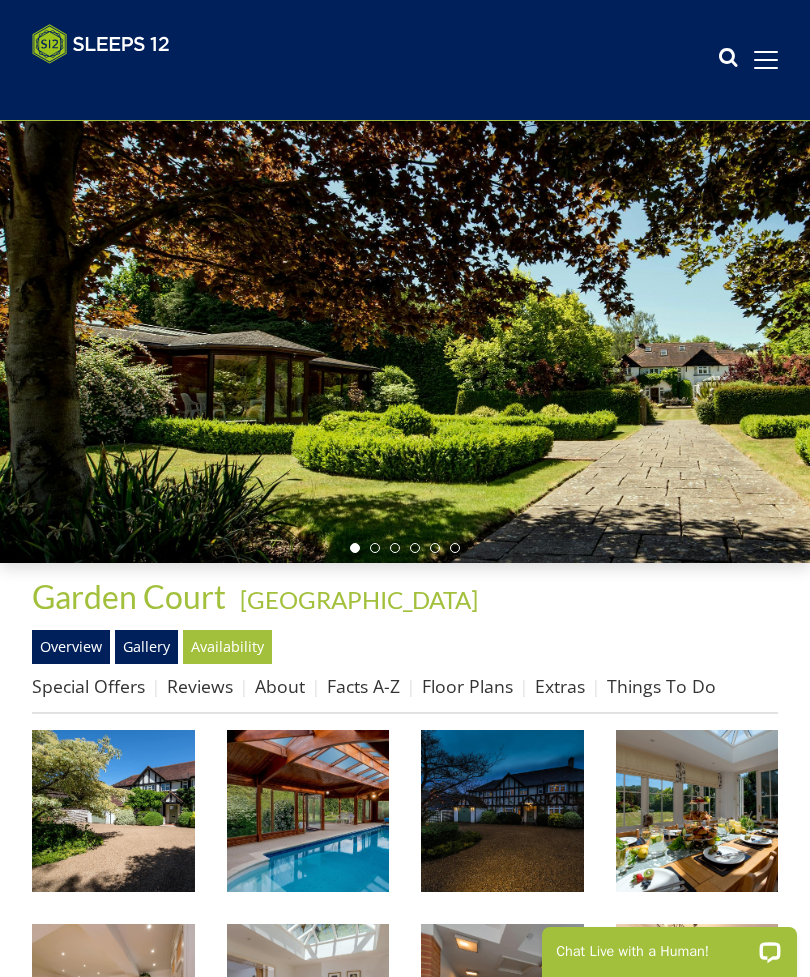 scroll, scrollTop: 63, scrollLeft: 0, axis: vertical 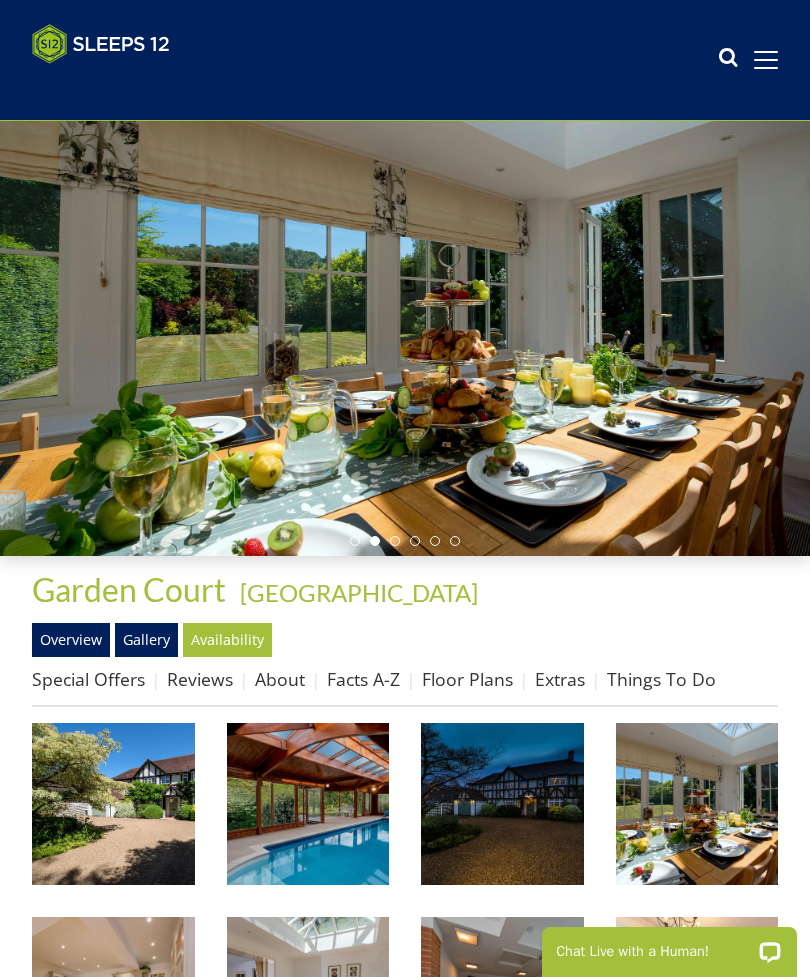 click on "Floor Plans" at bounding box center (467, 679) 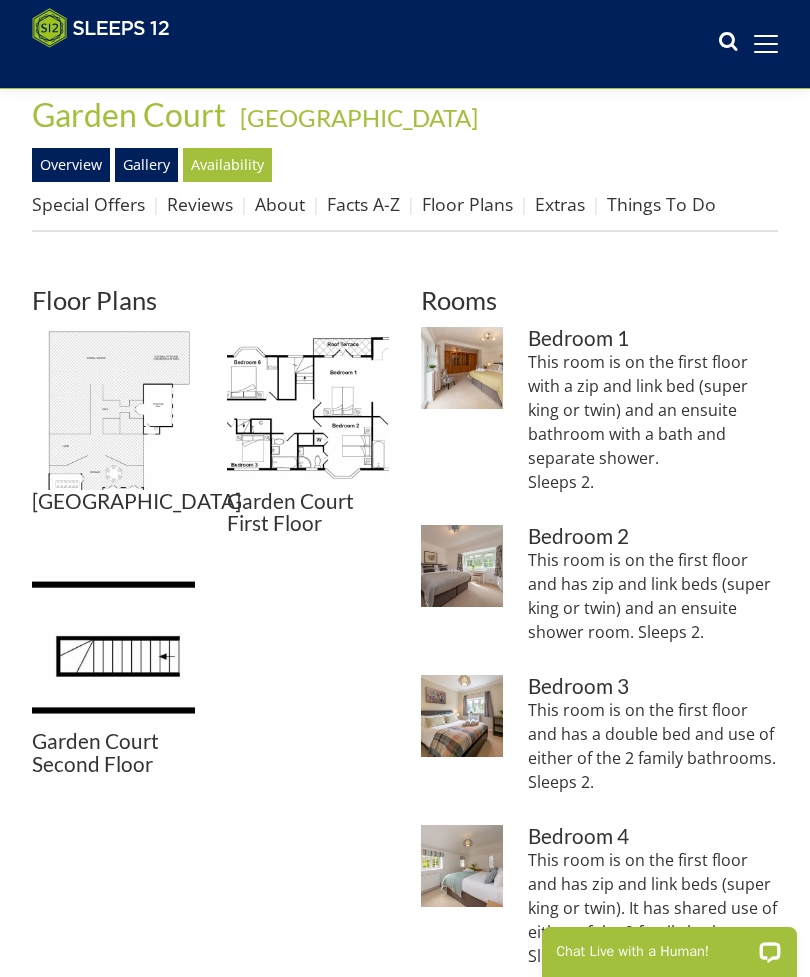 scroll, scrollTop: 524, scrollLeft: 0, axis: vertical 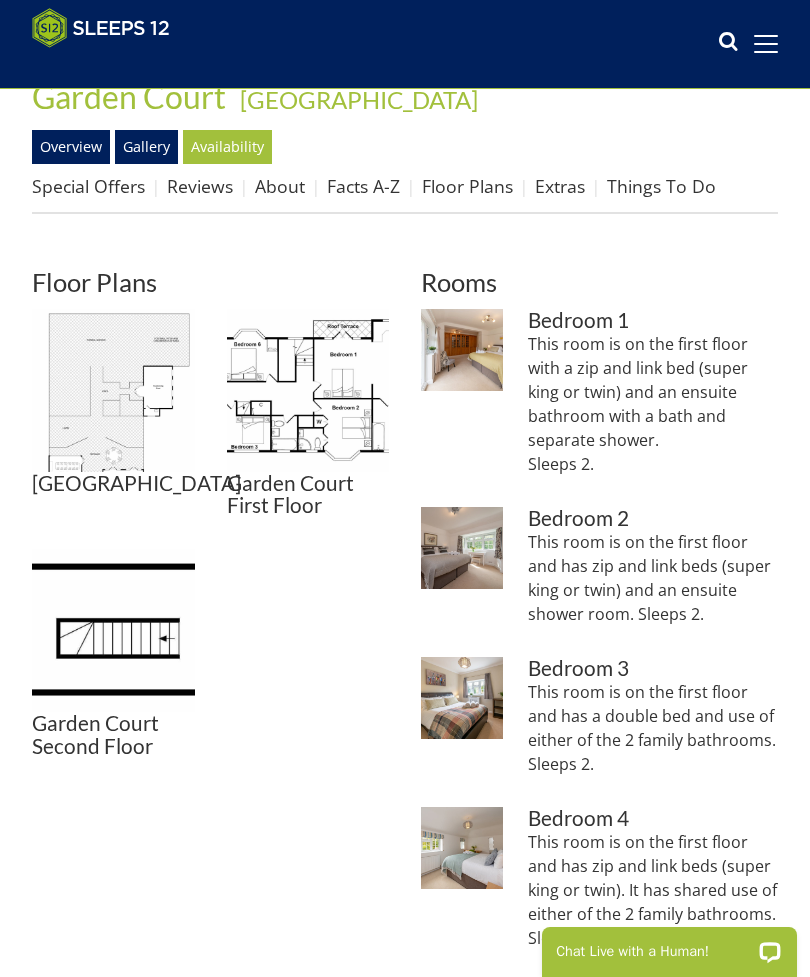 click at bounding box center (308, 390) 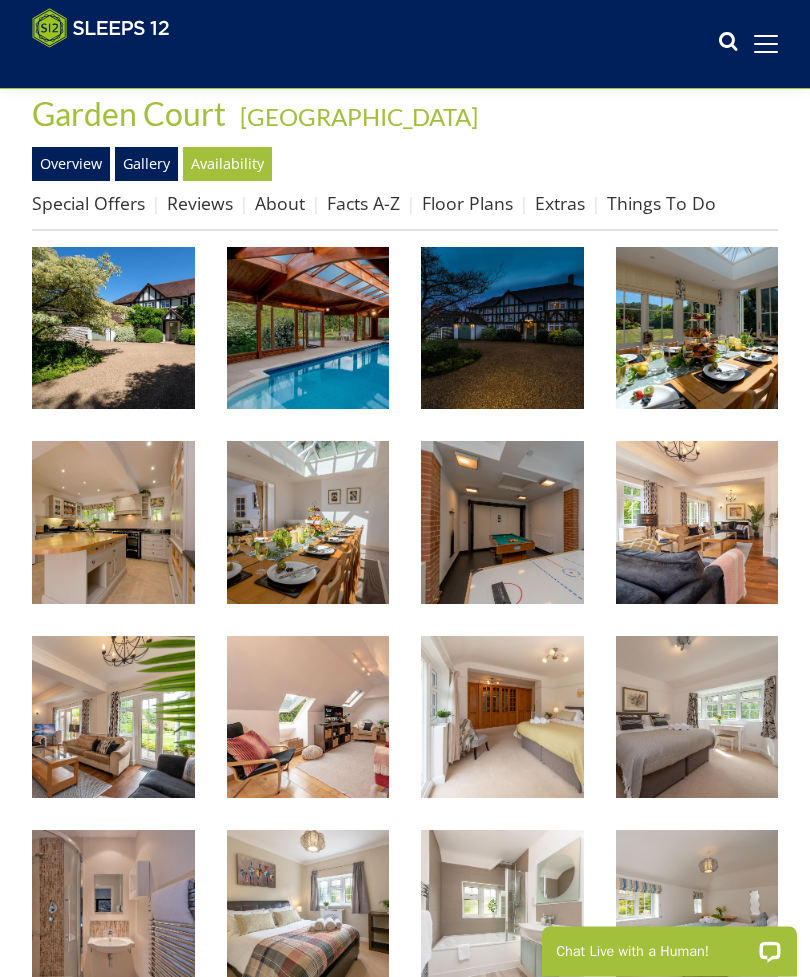 scroll, scrollTop: 507, scrollLeft: 0, axis: vertical 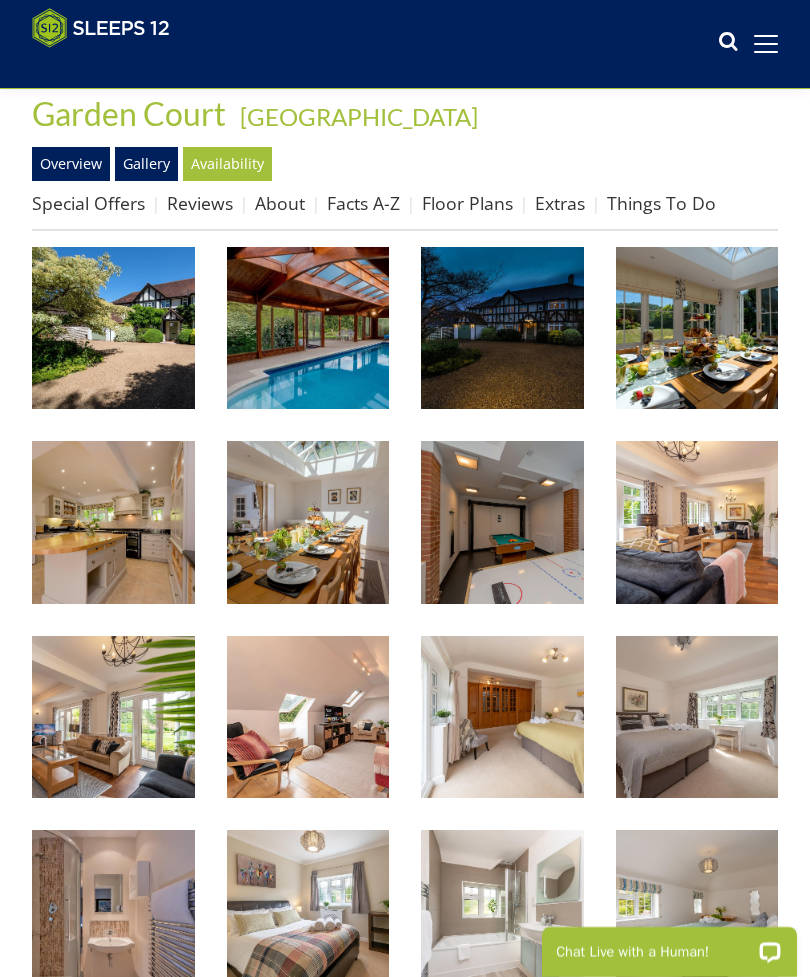 click at bounding box center (697, 522) 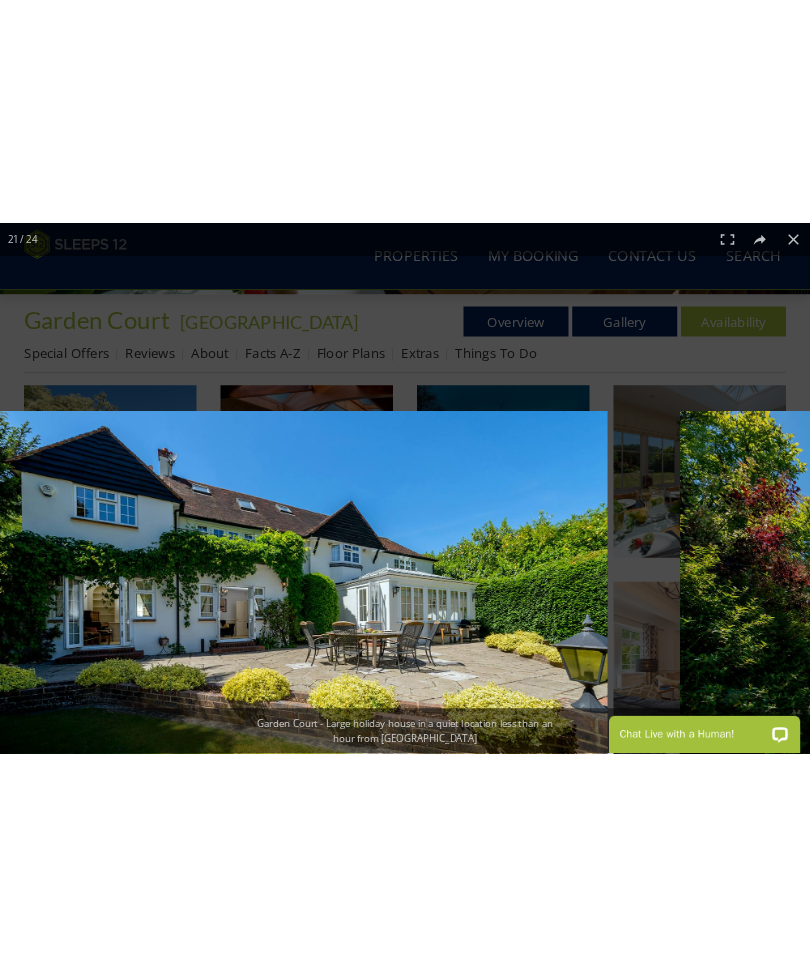 scroll, scrollTop: 506, scrollLeft: 0, axis: vertical 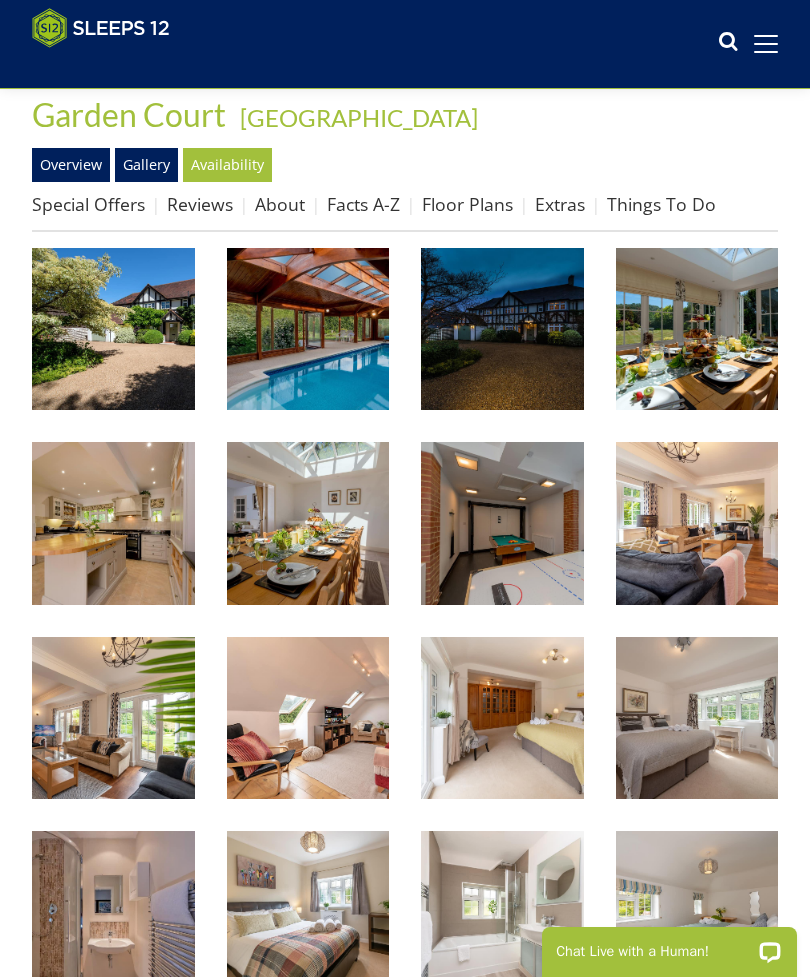 click on "Floor Plans" at bounding box center (467, 204) 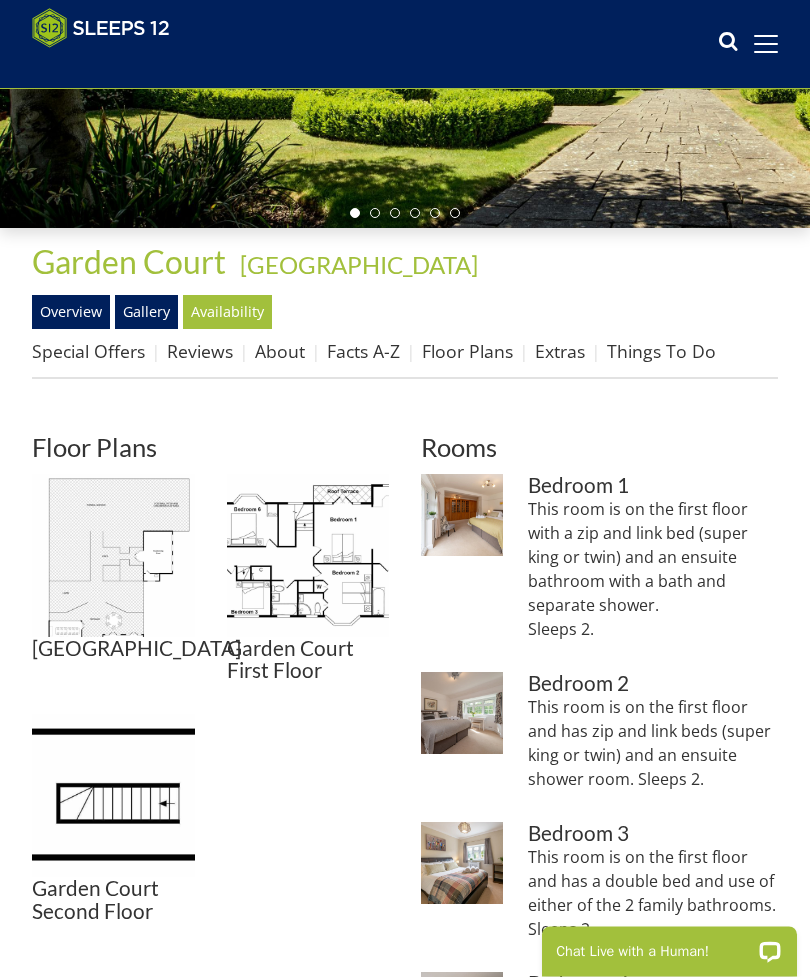 scroll, scrollTop: 359, scrollLeft: 0, axis: vertical 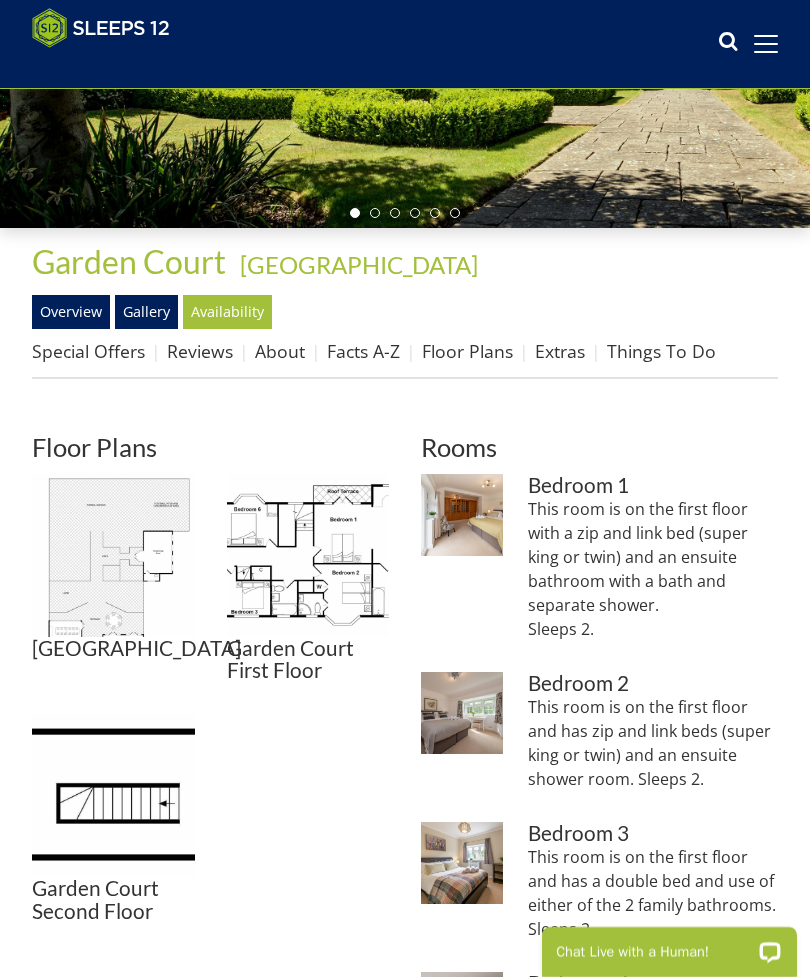 click at bounding box center [308, 555] 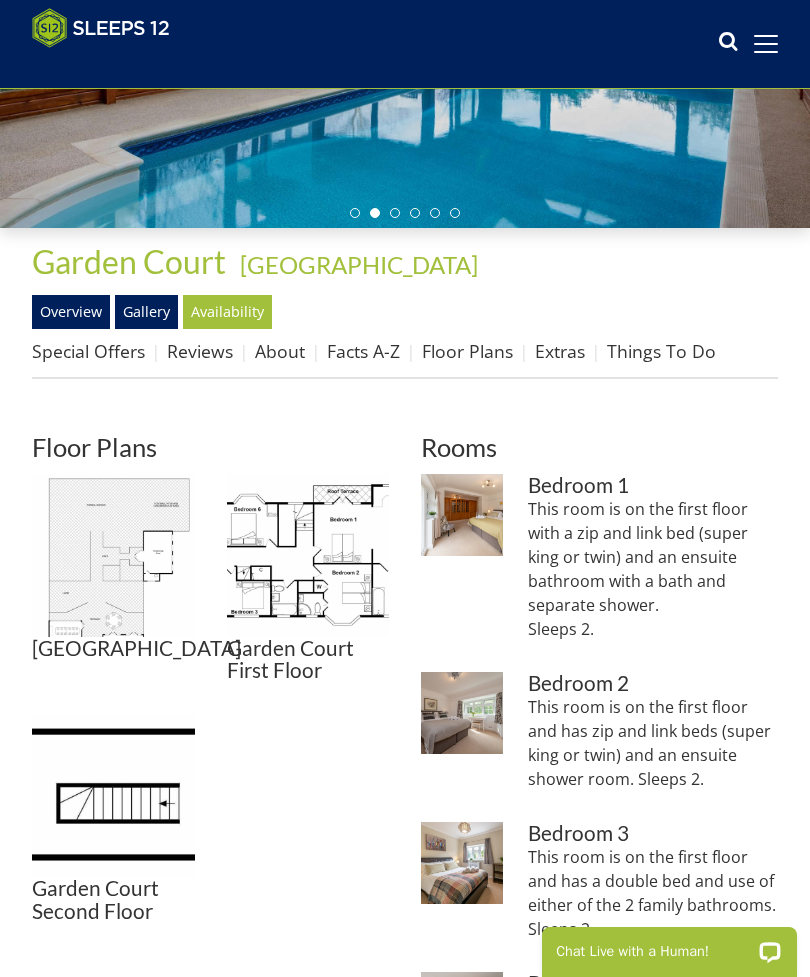 click on "Gallery" at bounding box center (146, 312) 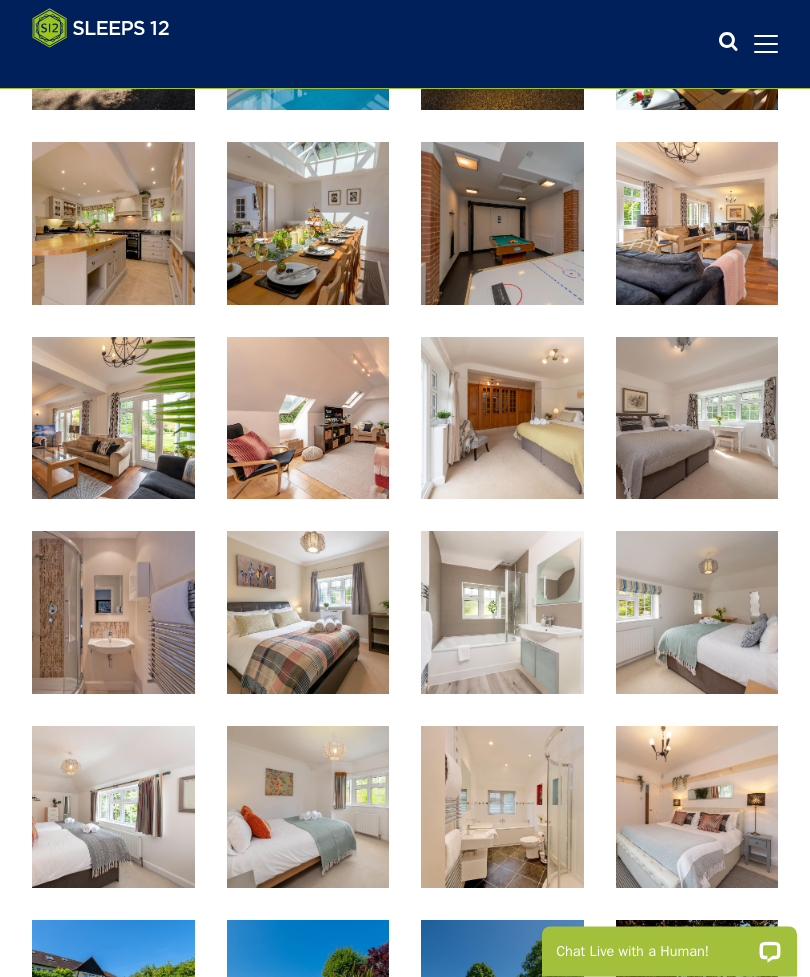 scroll, scrollTop: 807, scrollLeft: 0, axis: vertical 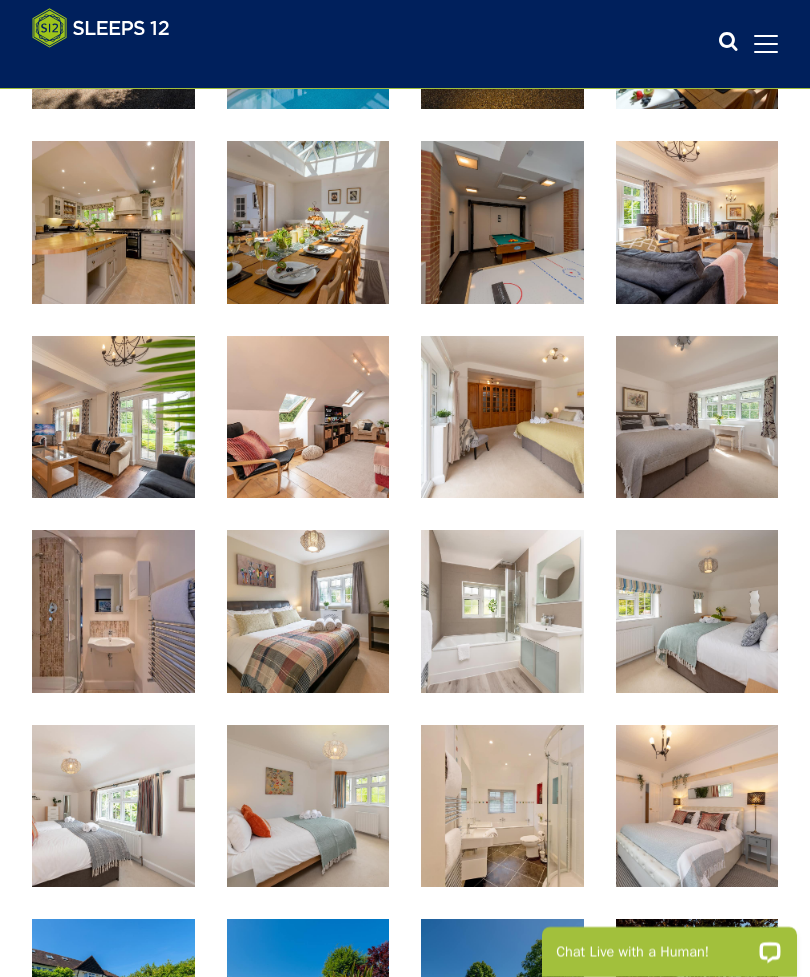 click at bounding box center (113, 611) 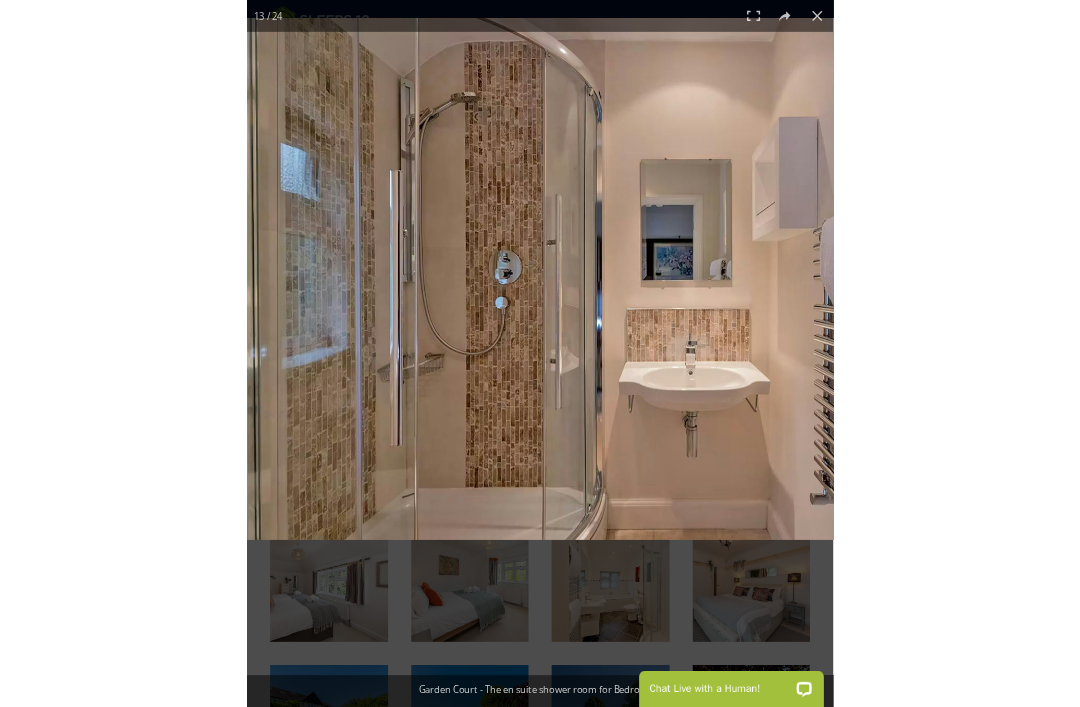 scroll, scrollTop: 942, scrollLeft: 0, axis: vertical 